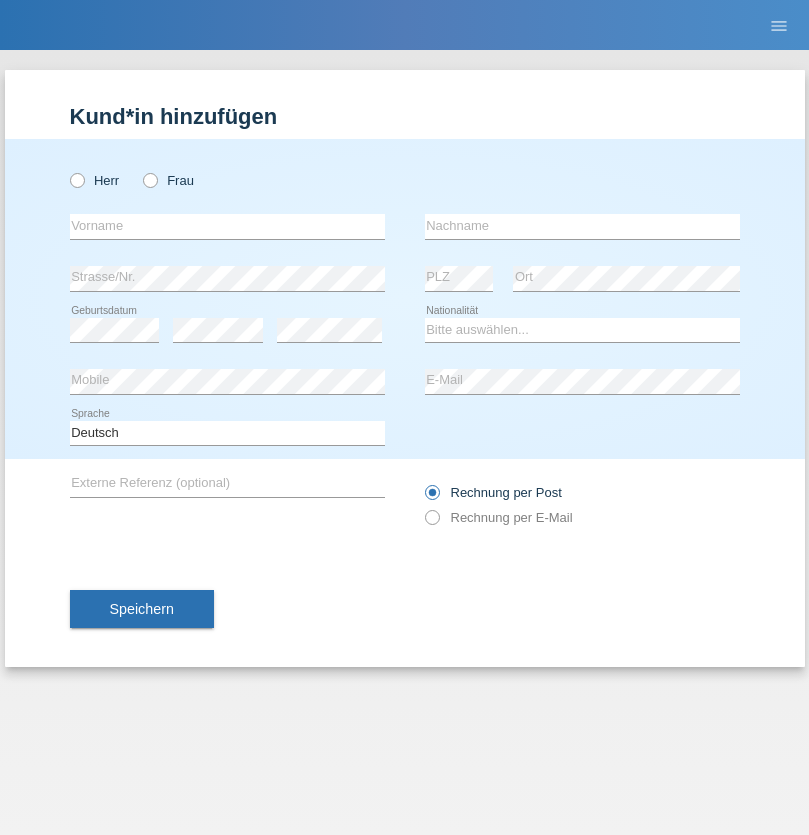 scroll, scrollTop: 0, scrollLeft: 0, axis: both 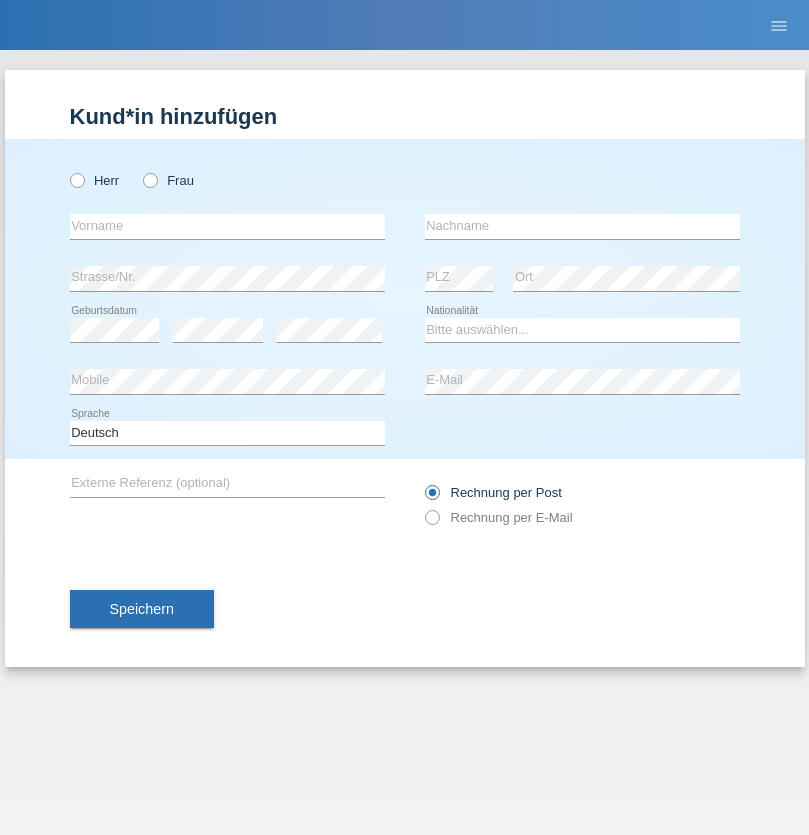 radio on "true" 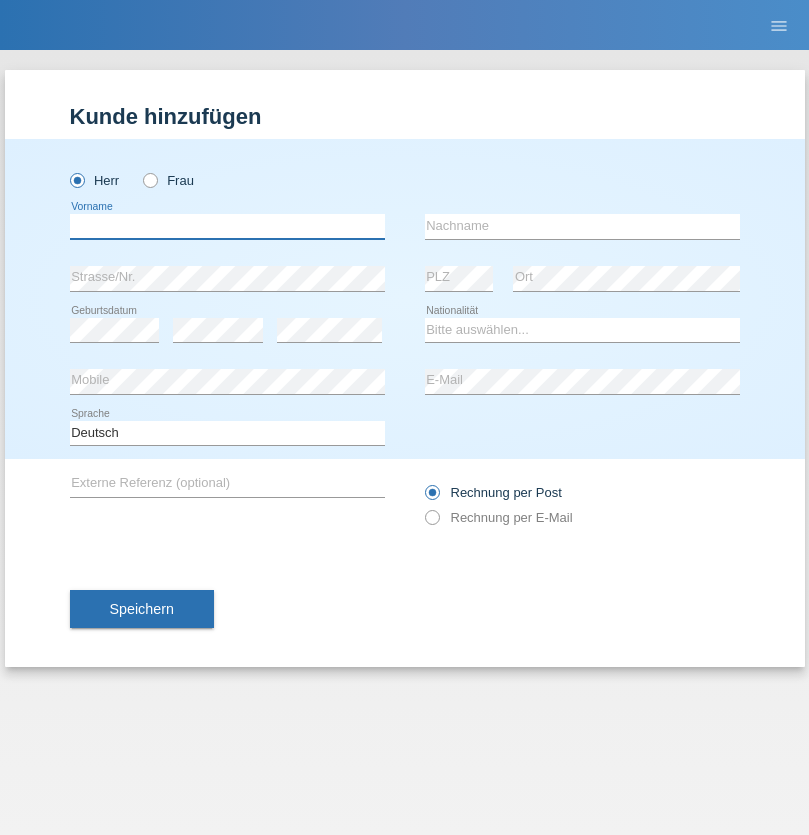click at bounding box center [227, 226] 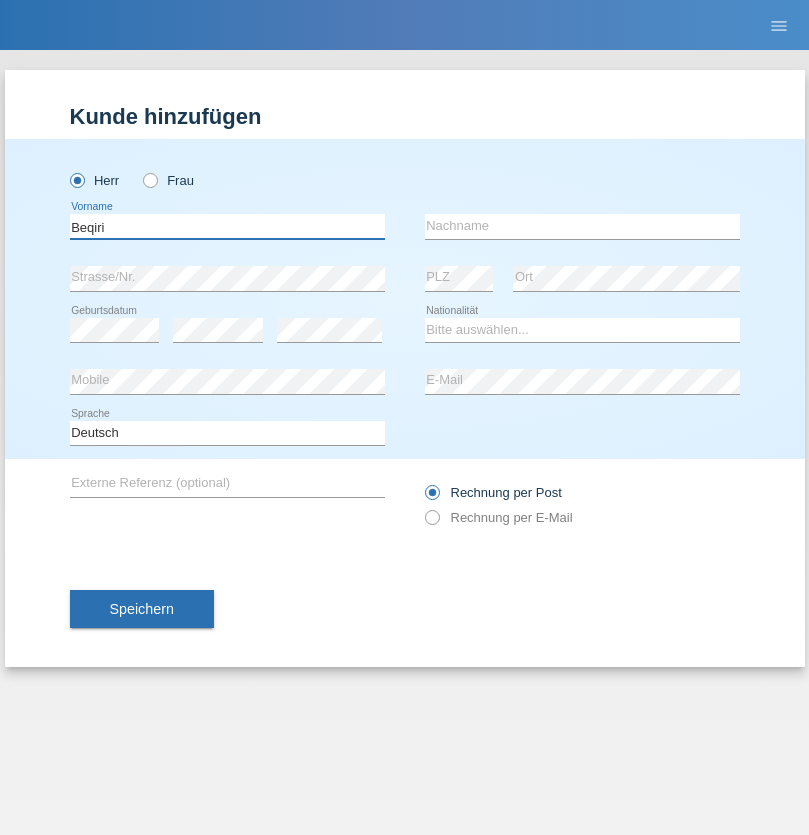 type on "Beqiri" 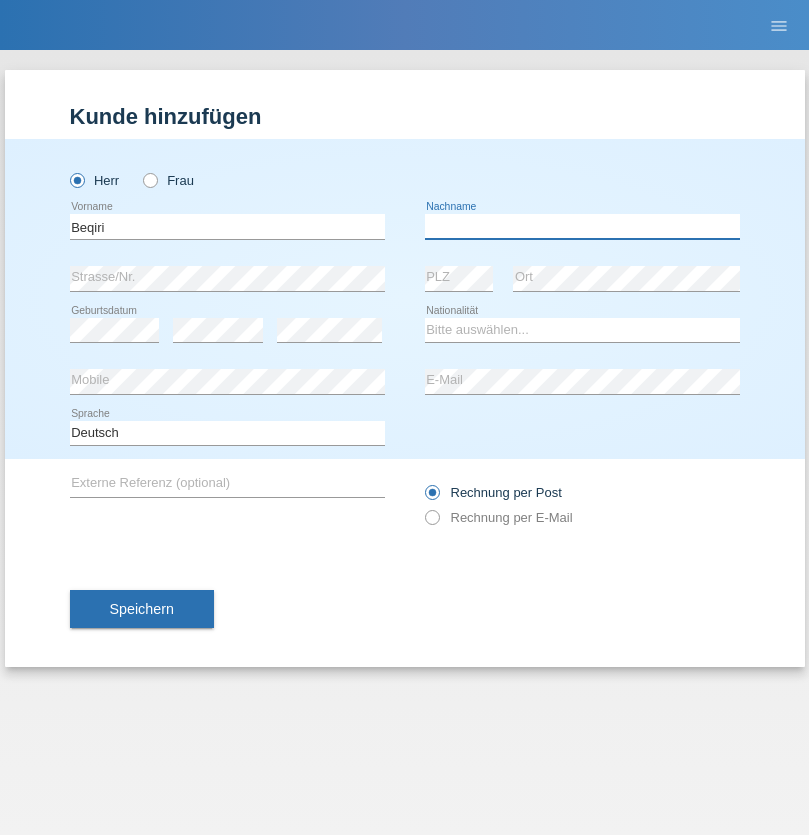 click at bounding box center [582, 226] 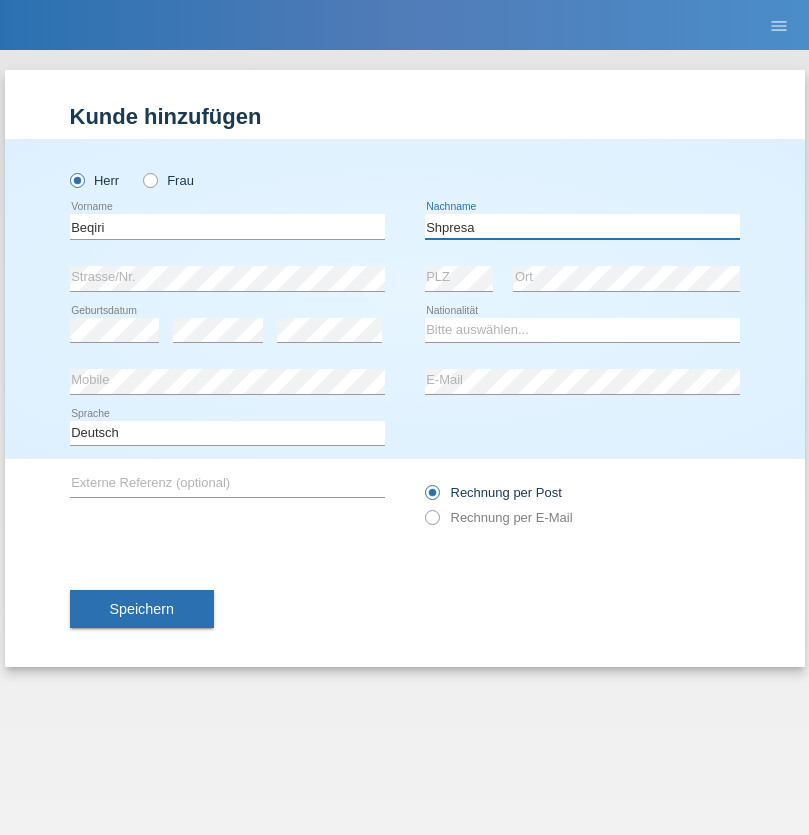 type on "Shpresa" 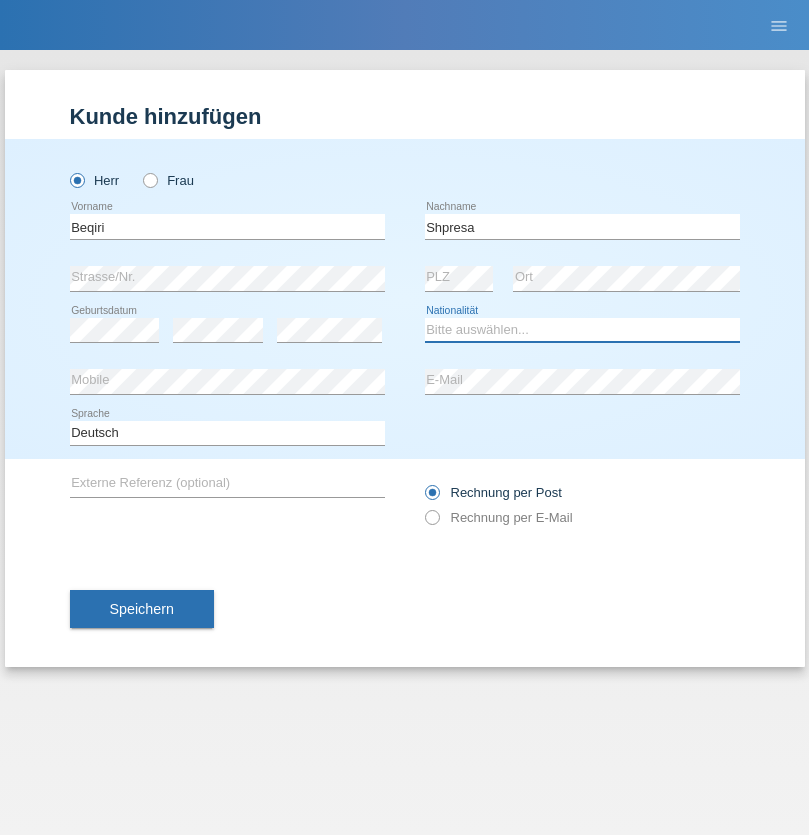 select on "XK" 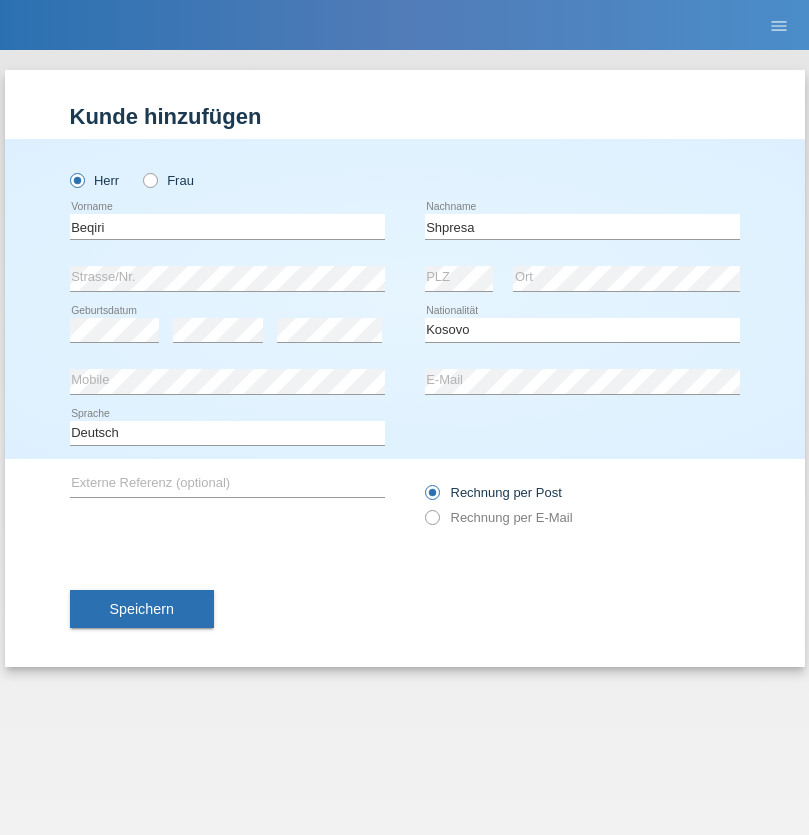 select on "C" 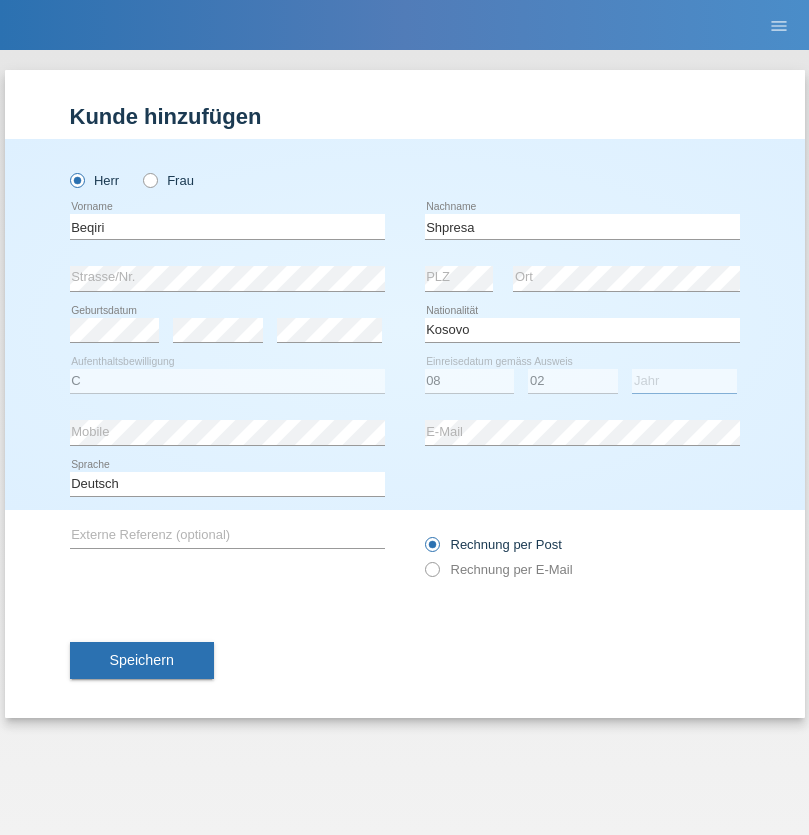 select on "1979" 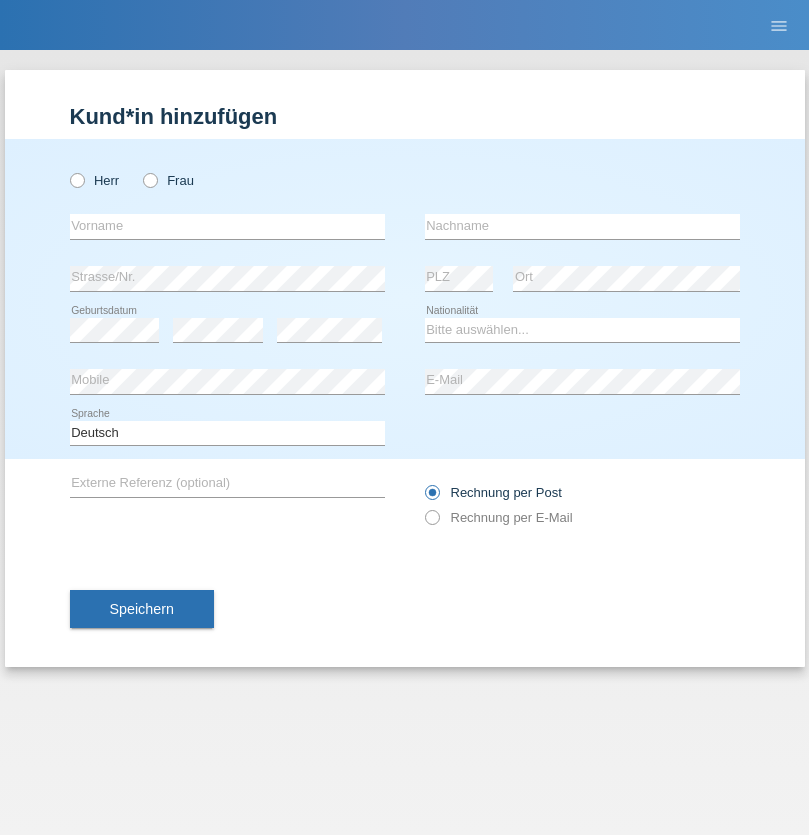 scroll, scrollTop: 0, scrollLeft: 0, axis: both 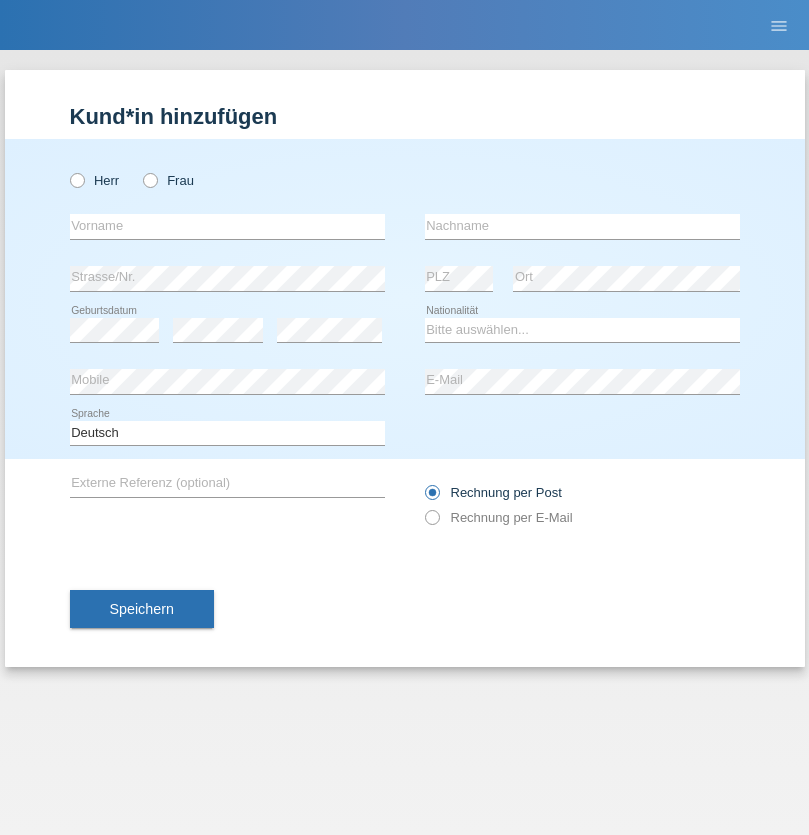 radio on "true" 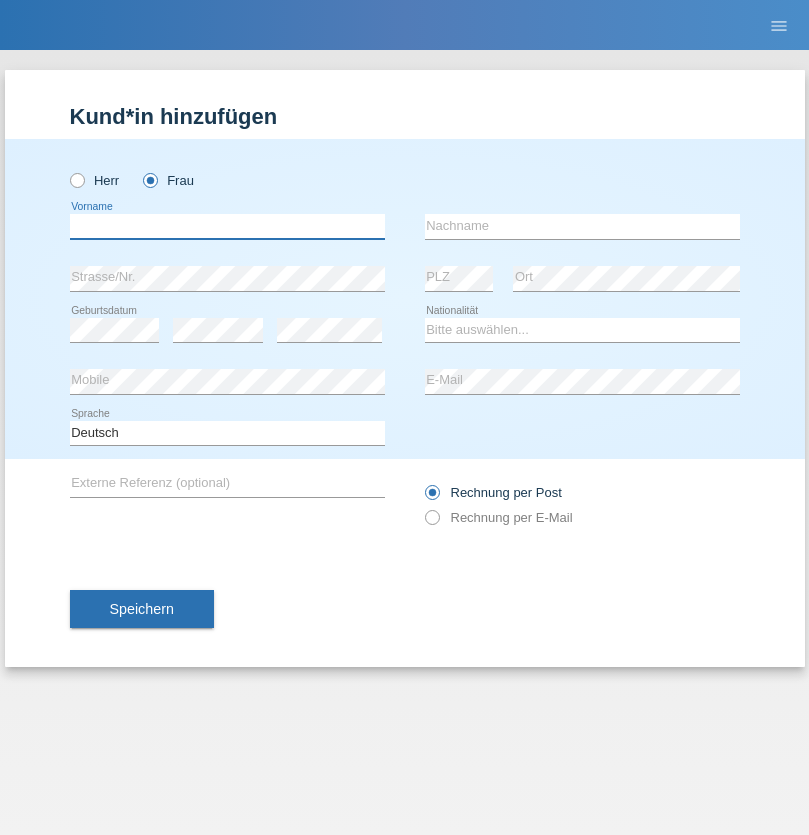 click at bounding box center [227, 226] 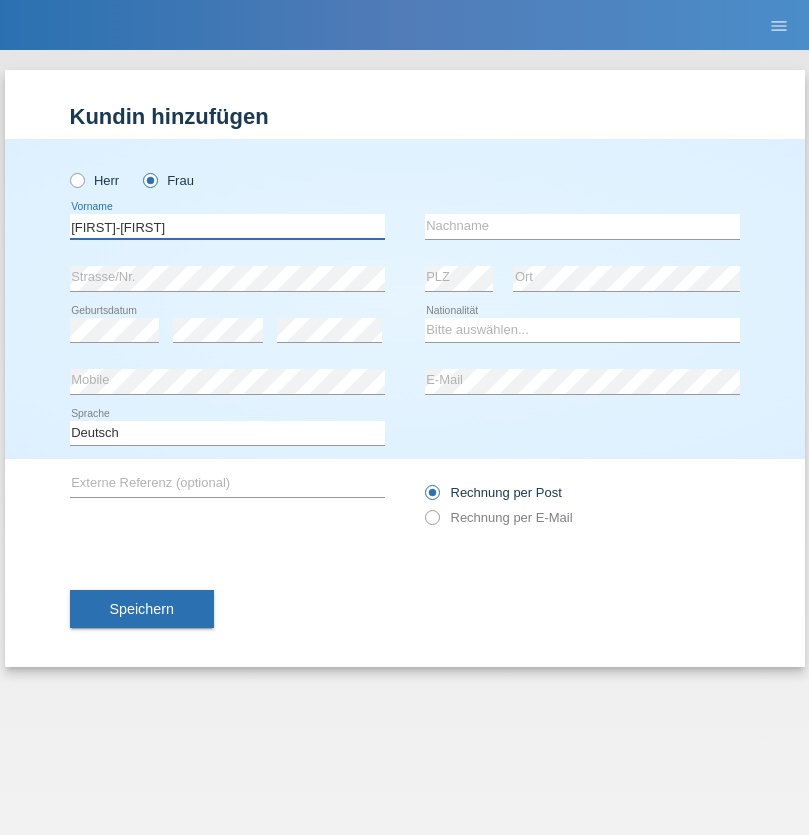 type on "[FIRST]" 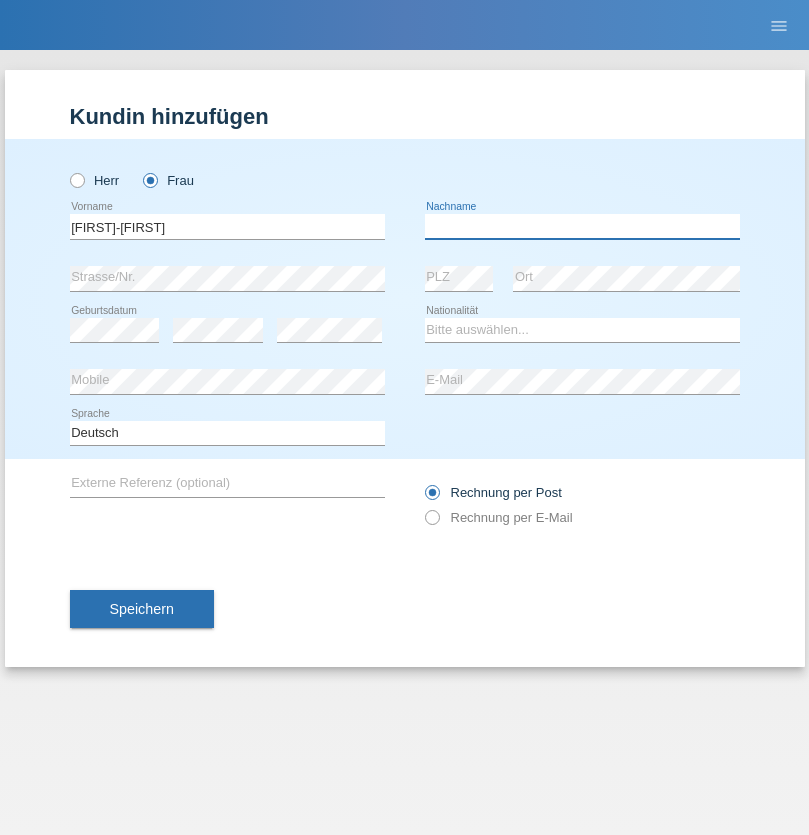 click at bounding box center [582, 226] 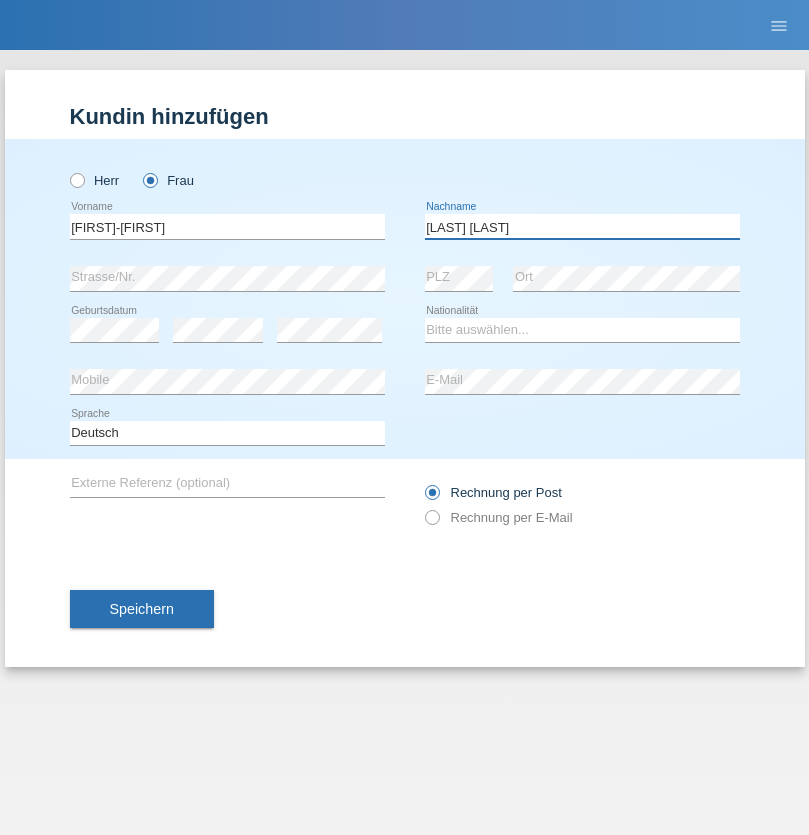 type on "[LAST]" 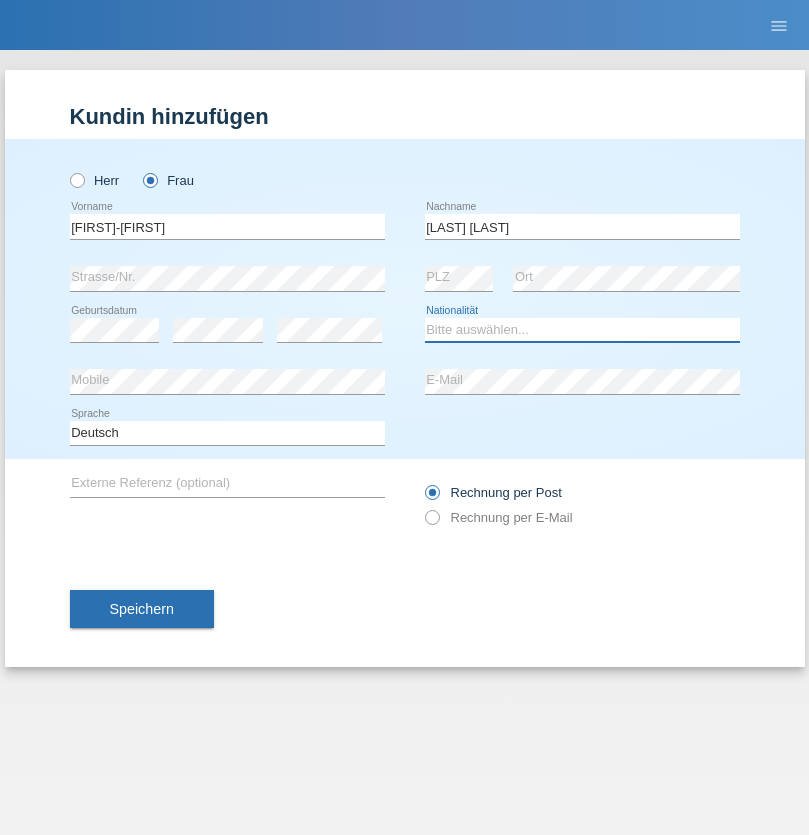 select on "CH" 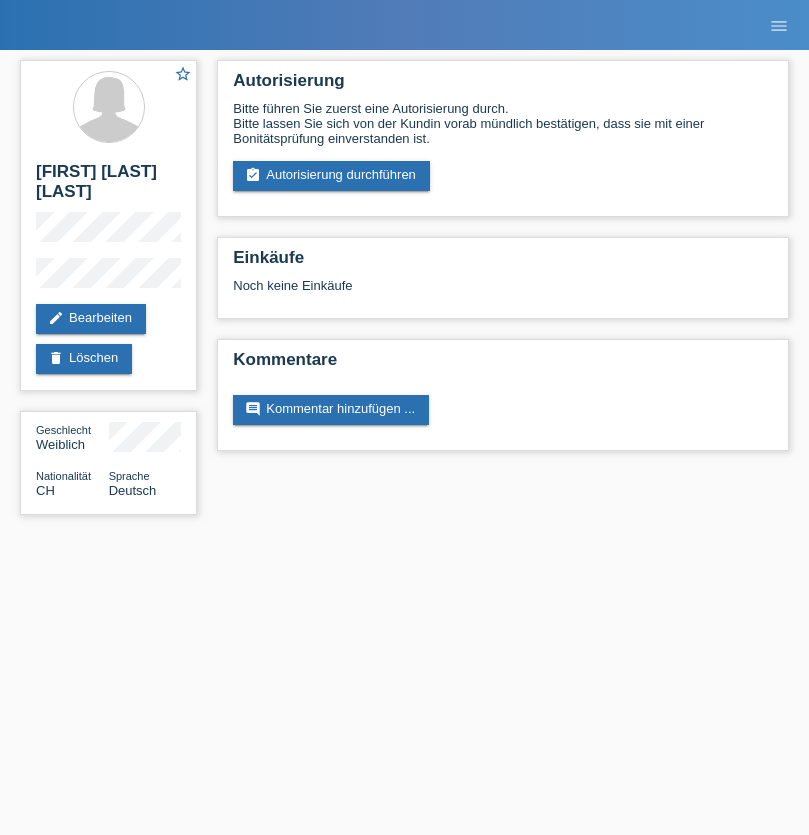 scroll, scrollTop: 0, scrollLeft: 0, axis: both 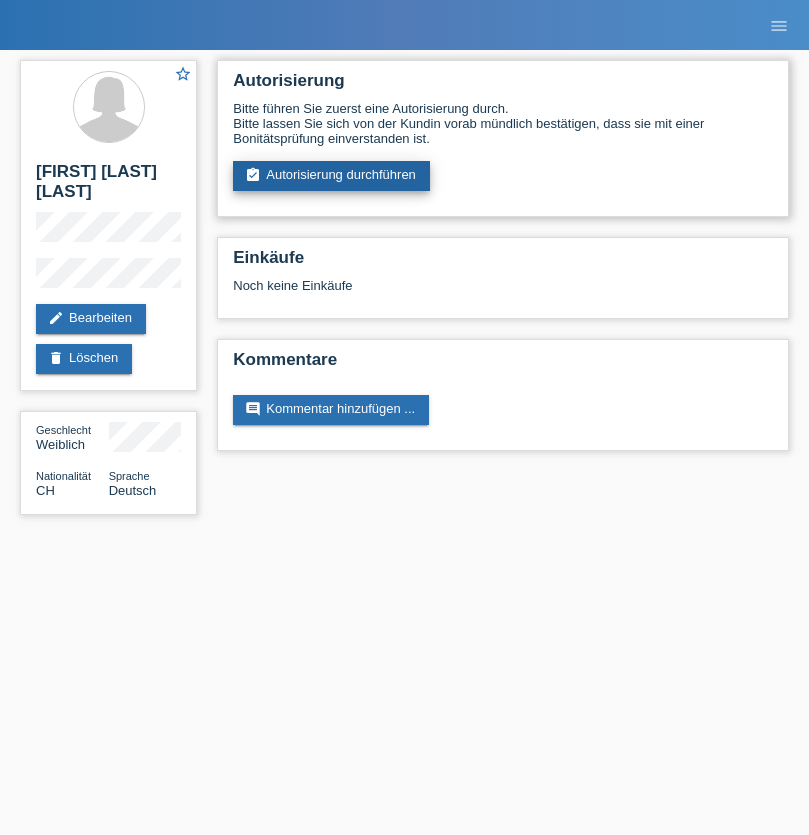 click on "assignment_turned_in  Autorisierung durchführen" at bounding box center (331, 176) 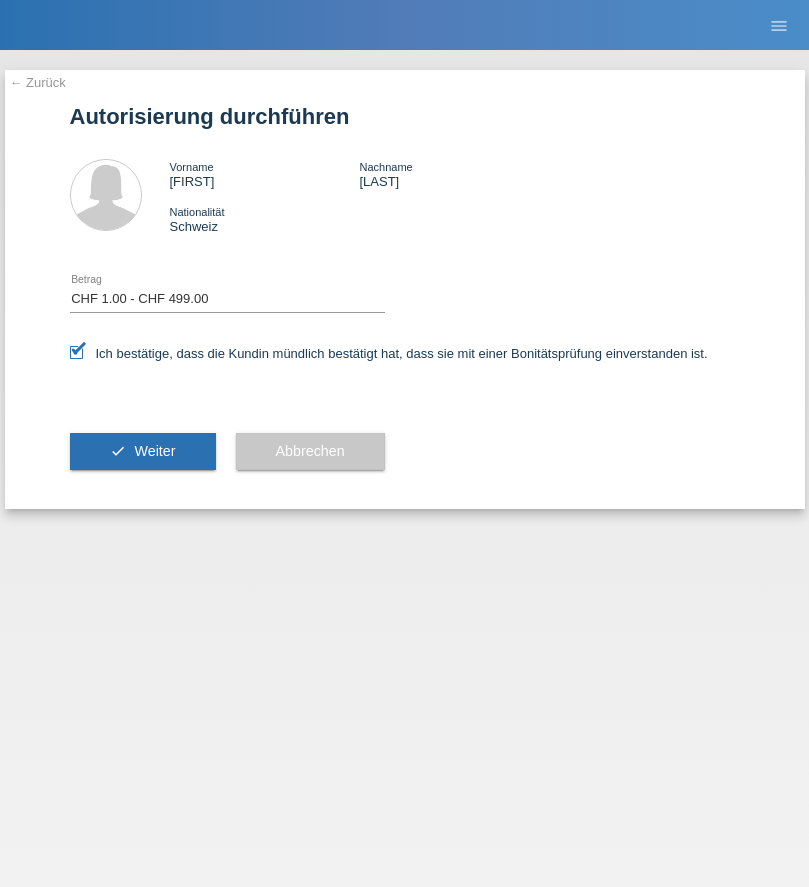 select on "1" 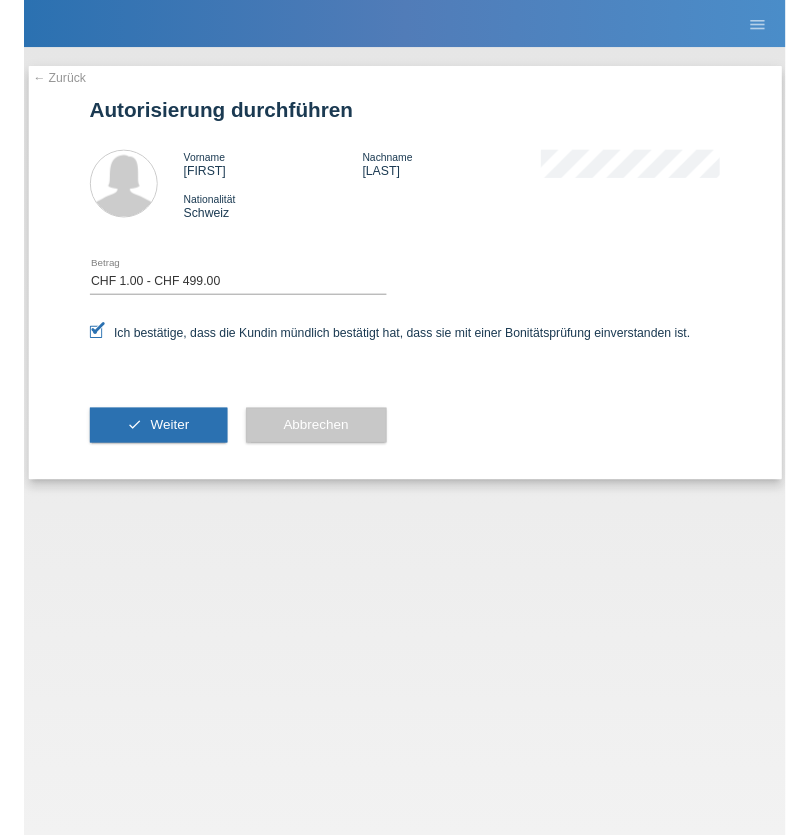 scroll, scrollTop: 0, scrollLeft: 0, axis: both 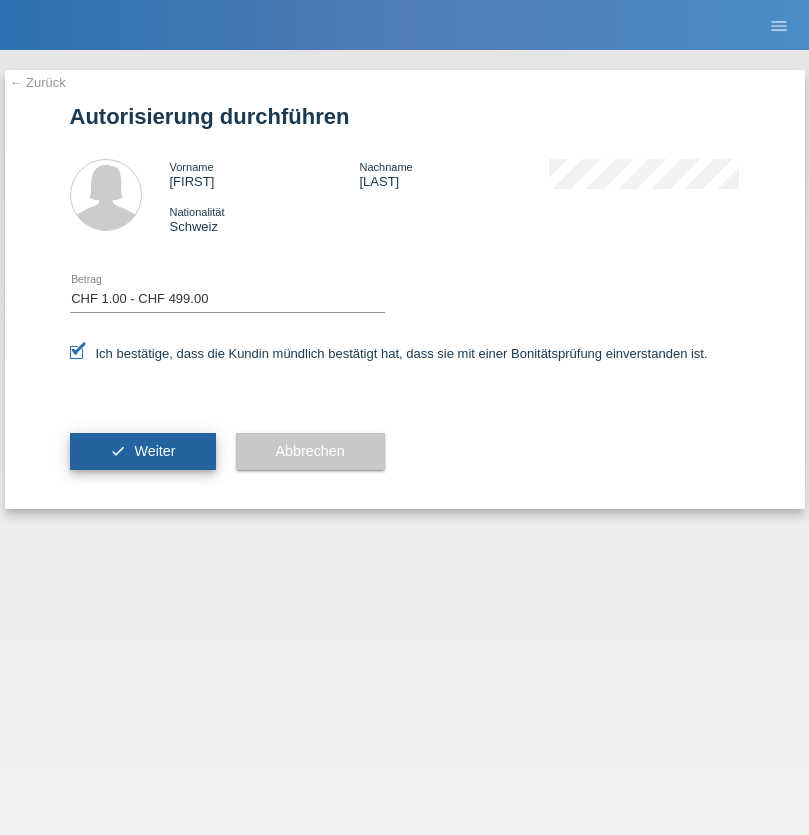 click on "Weiter" at bounding box center (154, 451) 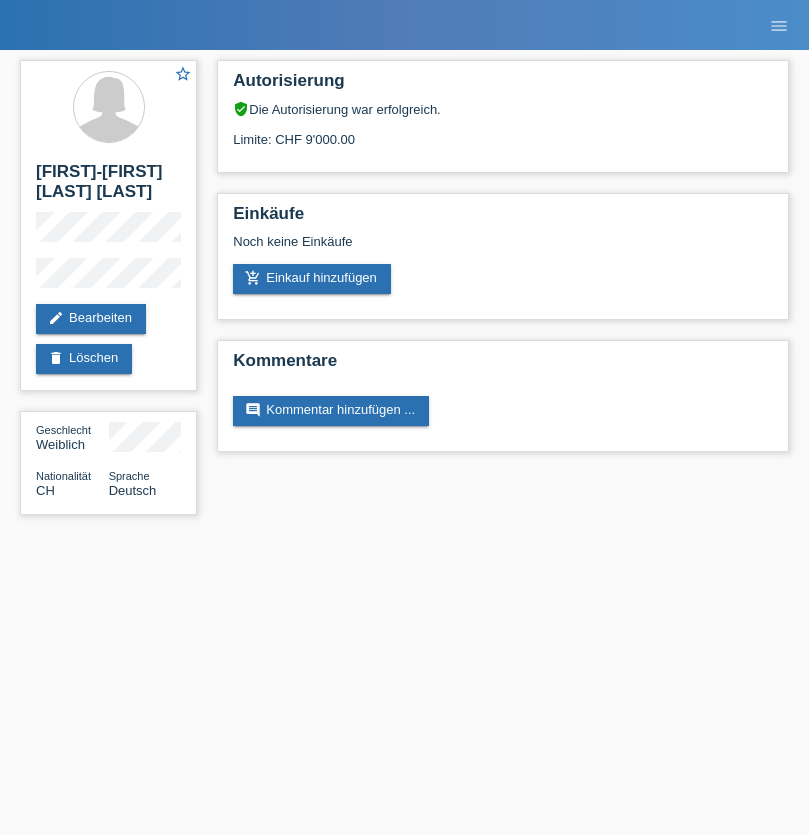 scroll, scrollTop: 0, scrollLeft: 0, axis: both 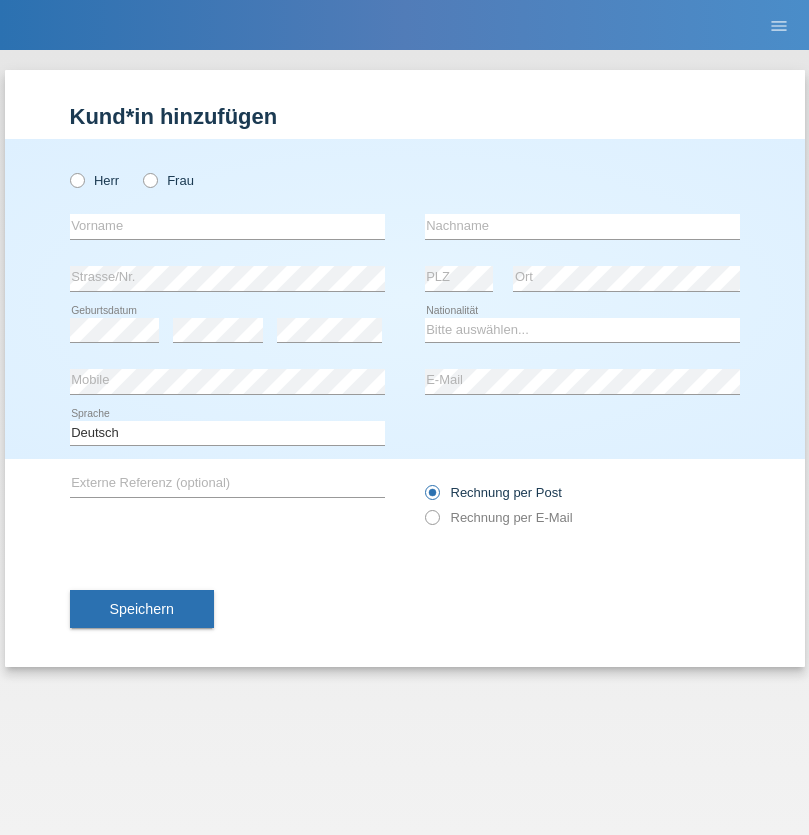 radio on "true" 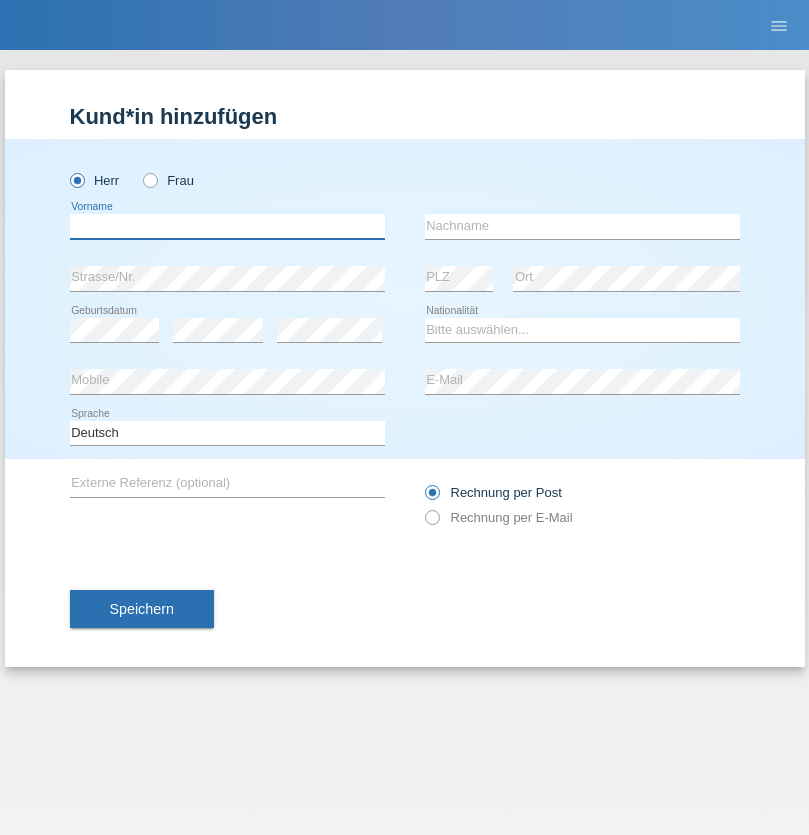 click at bounding box center (227, 226) 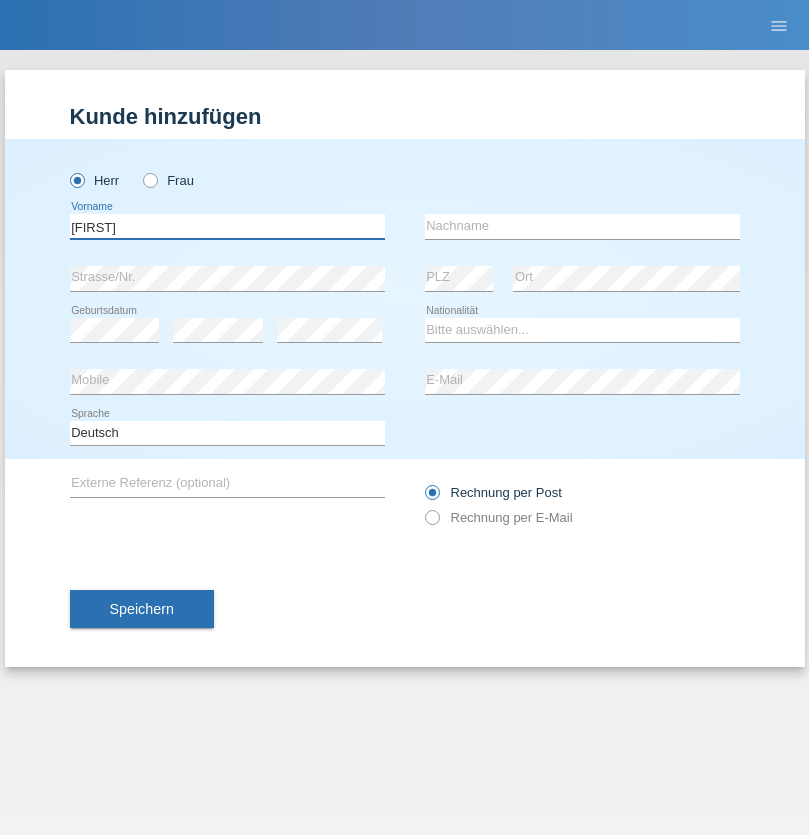 type on "Timo" 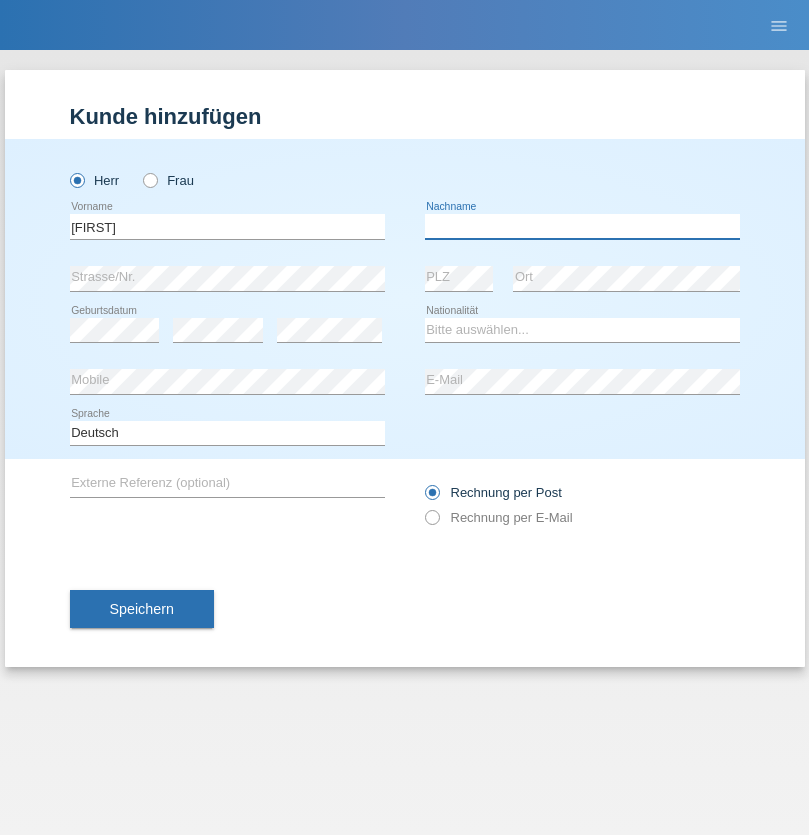 click at bounding box center [582, 226] 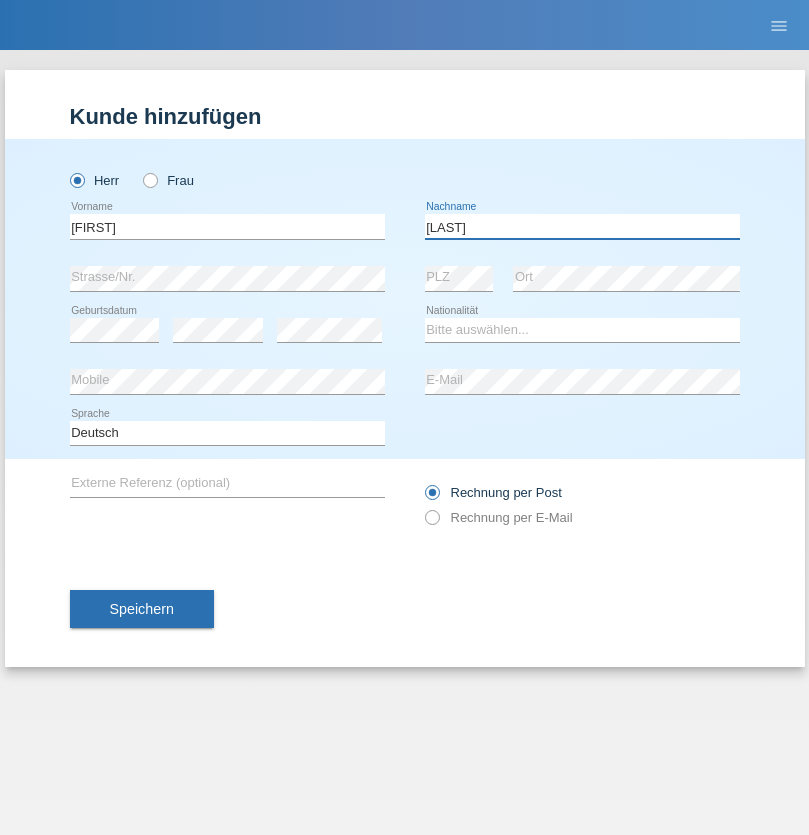 type on "Ledermann" 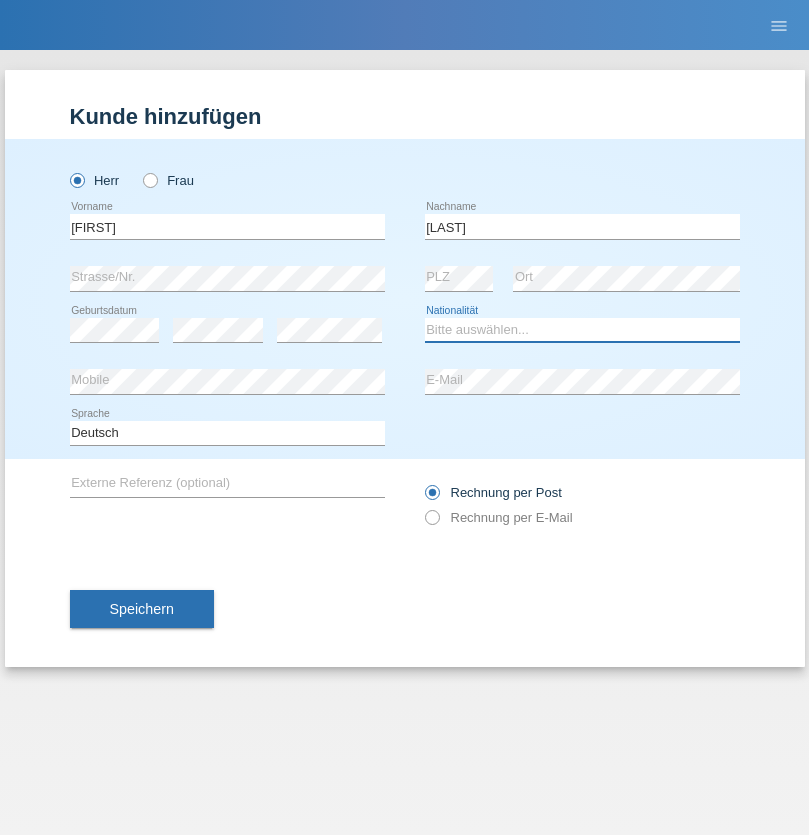 select on "CH" 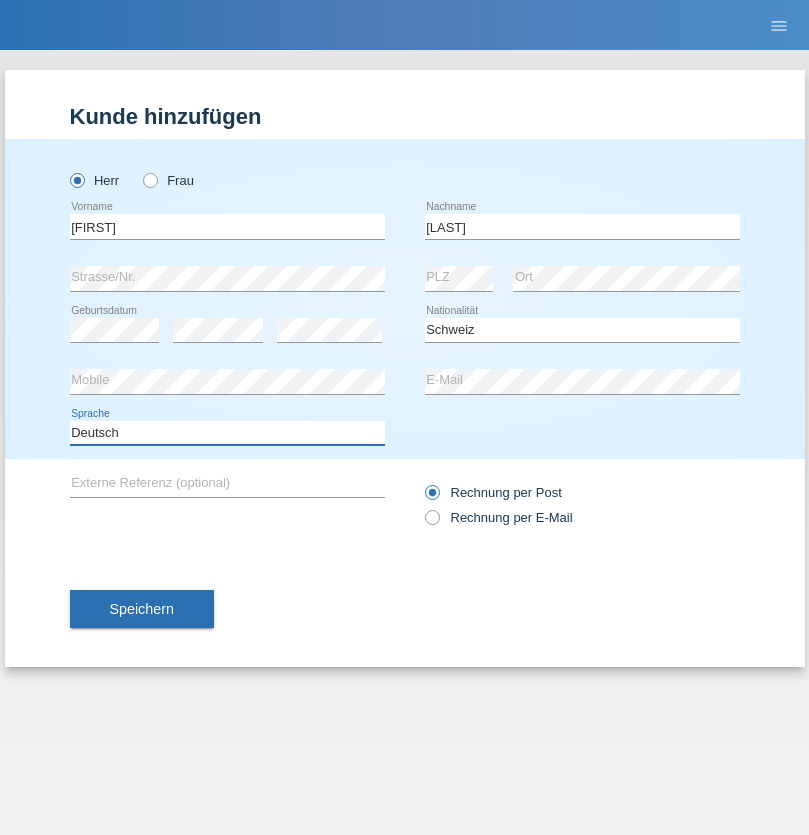 select on "en" 